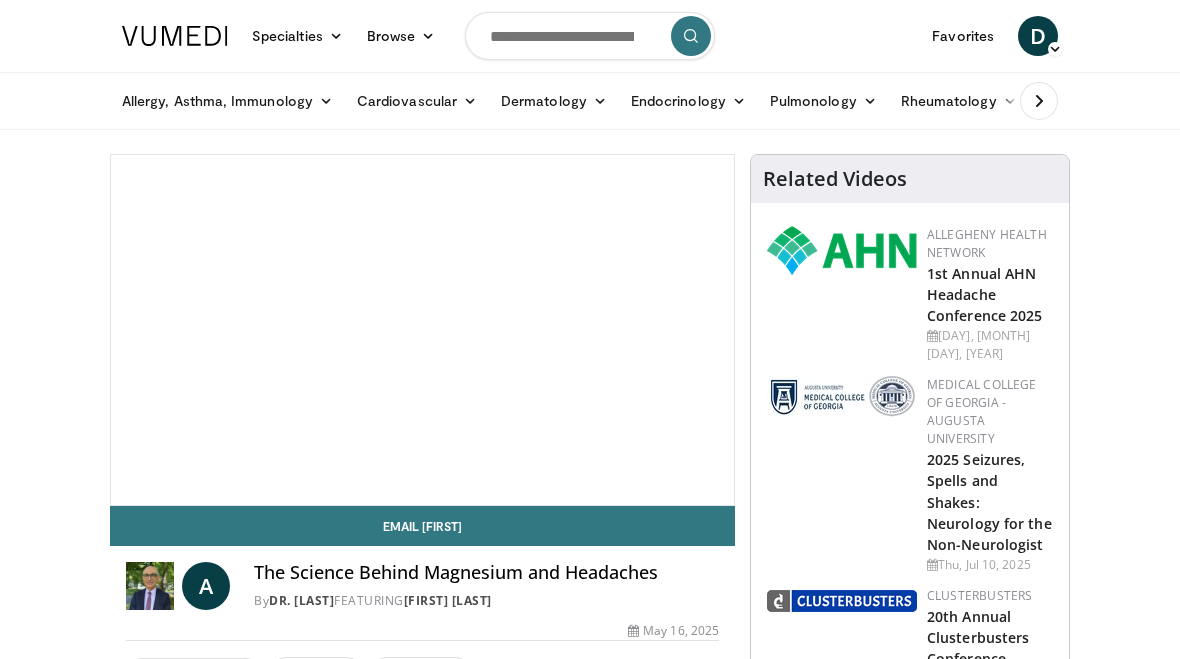scroll, scrollTop: 0, scrollLeft: 0, axis: both 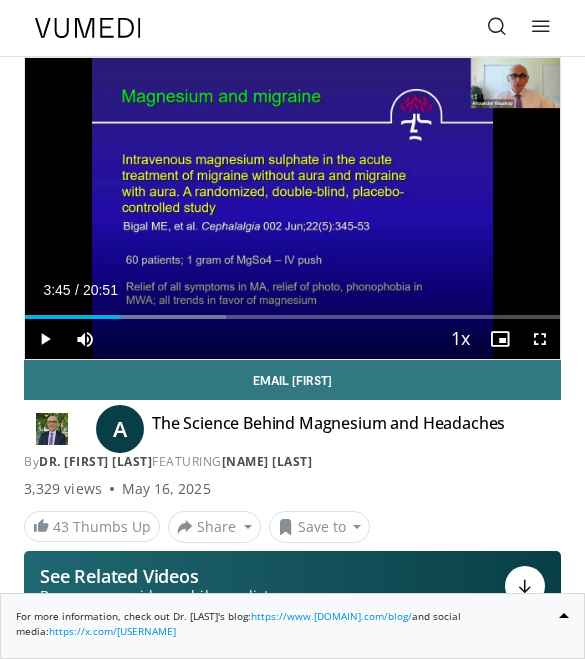 click at bounding box center [45, 339] 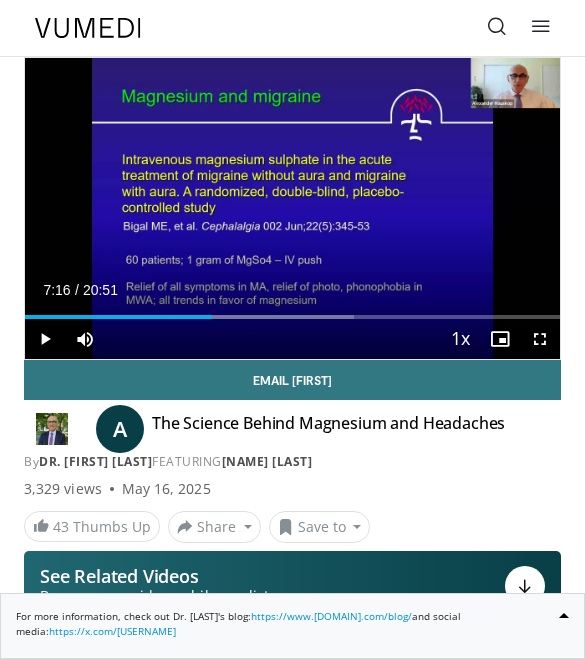 click at bounding box center [45, 339] 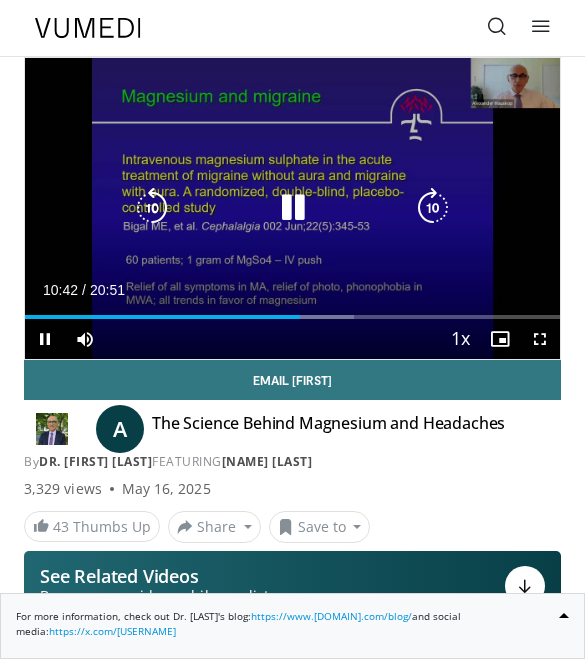 click at bounding box center [152, 208] 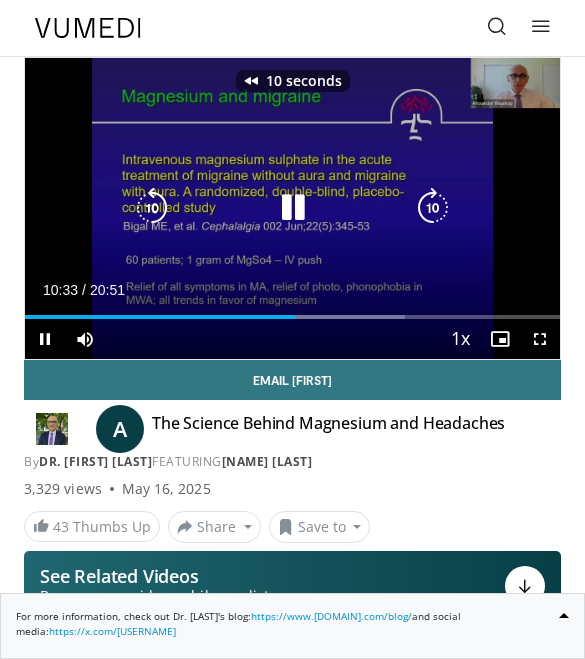 click at bounding box center (152, 208) 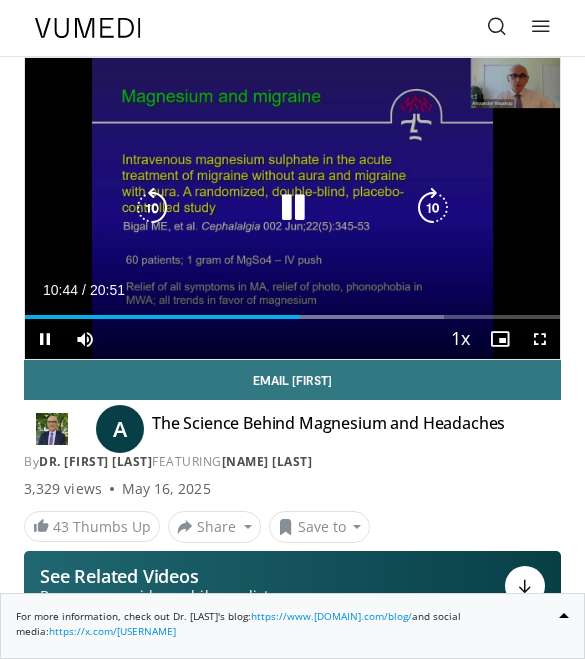 click at bounding box center [293, 208] 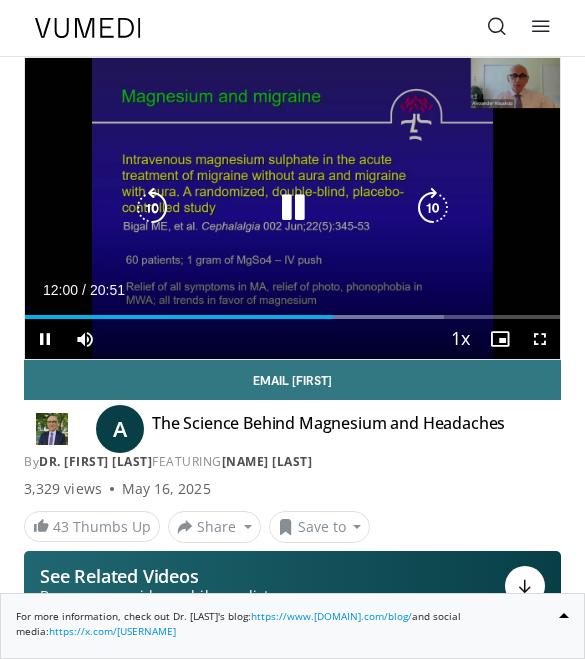 click at bounding box center [45, 339] 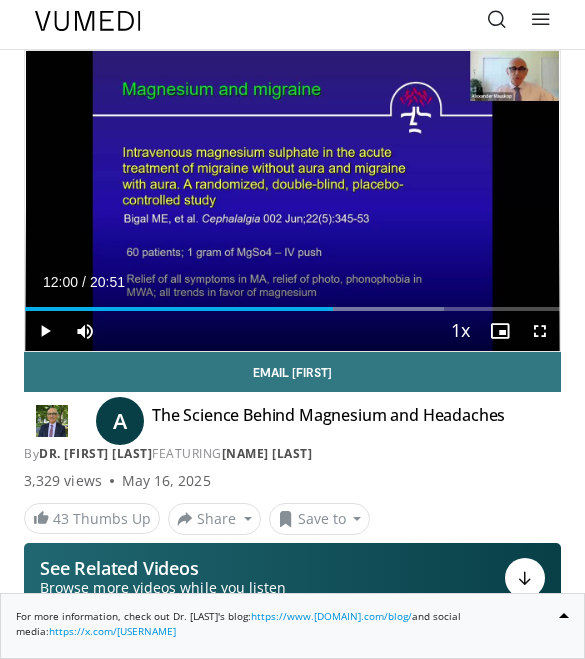scroll, scrollTop: 0, scrollLeft: 0, axis: both 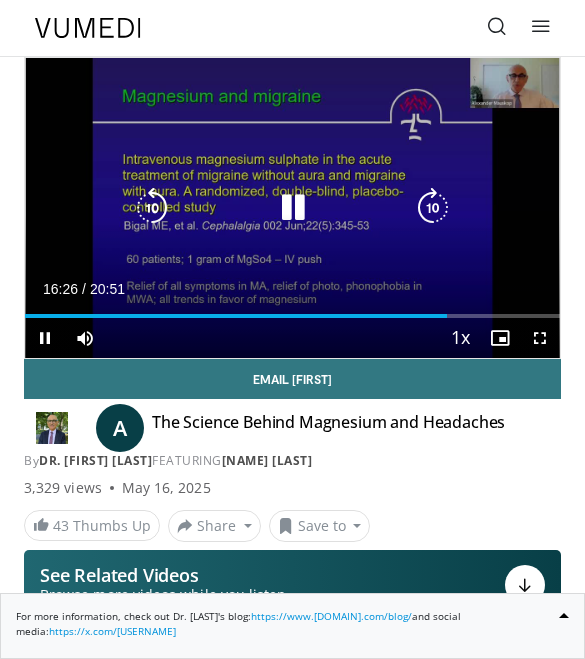 click at bounding box center (293, 208) 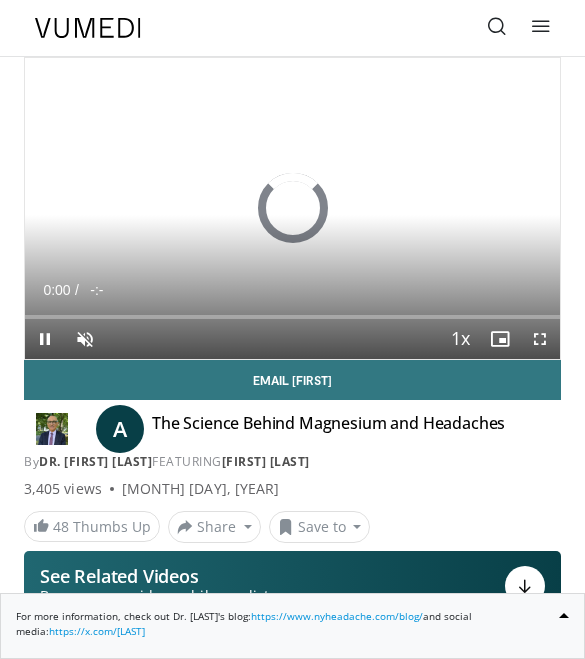 scroll, scrollTop: 0, scrollLeft: 0, axis: both 